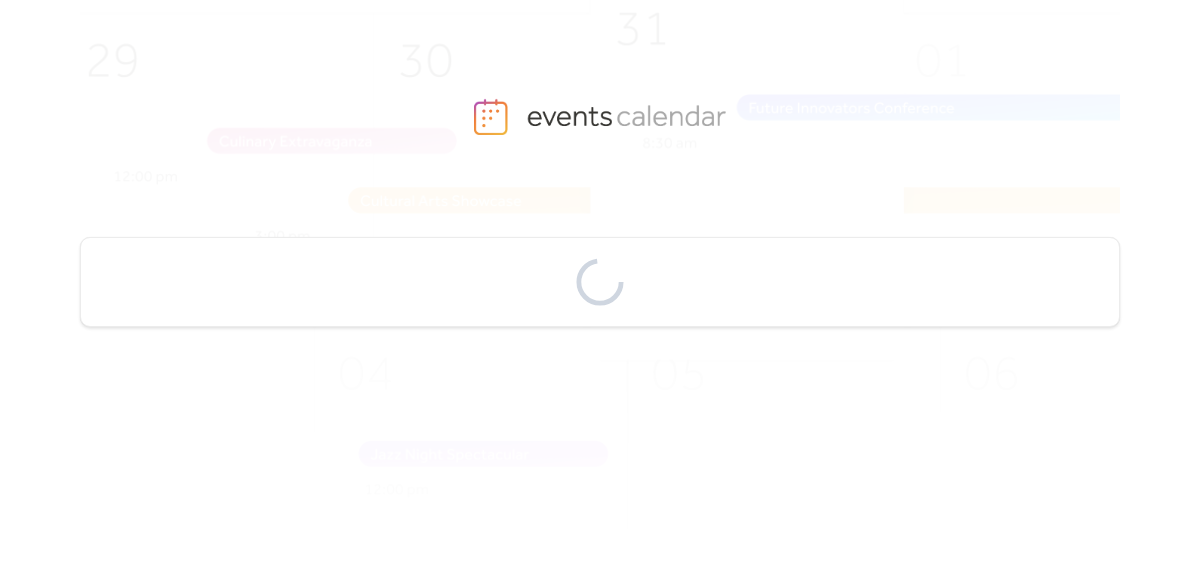 scroll, scrollTop: 0, scrollLeft: 0, axis: both 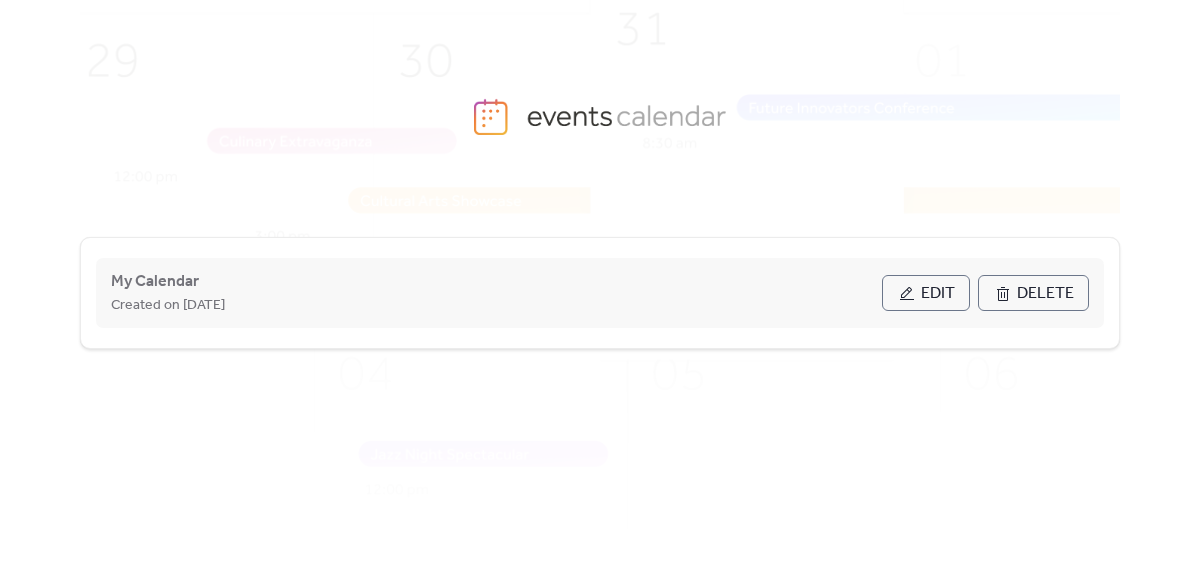 click on "Edit" at bounding box center (926, 293) 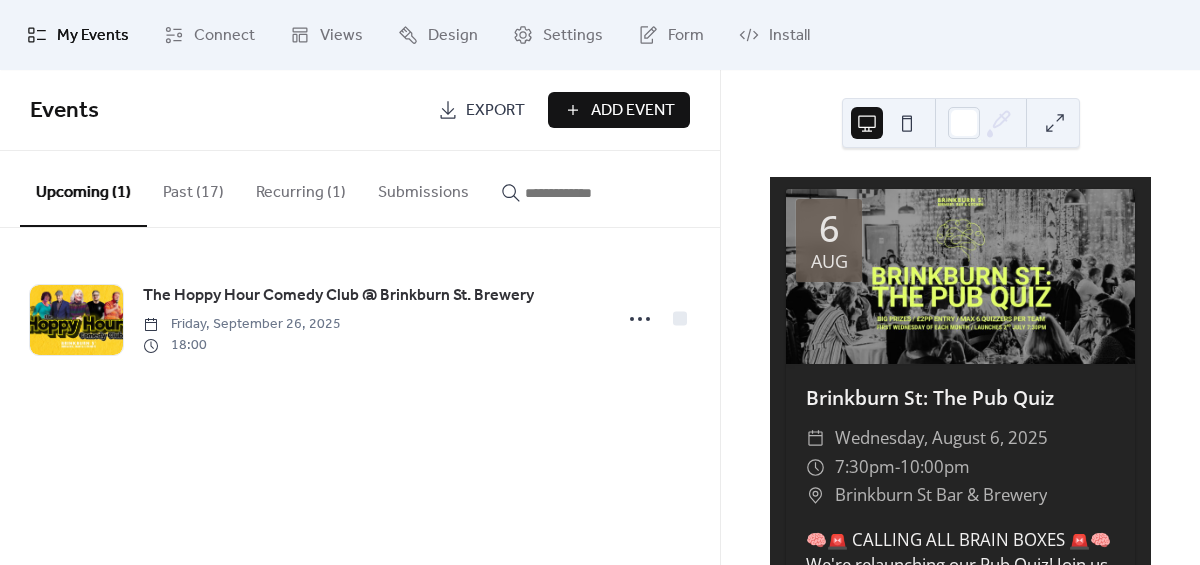click on "Add Event" at bounding box center (633, 111) 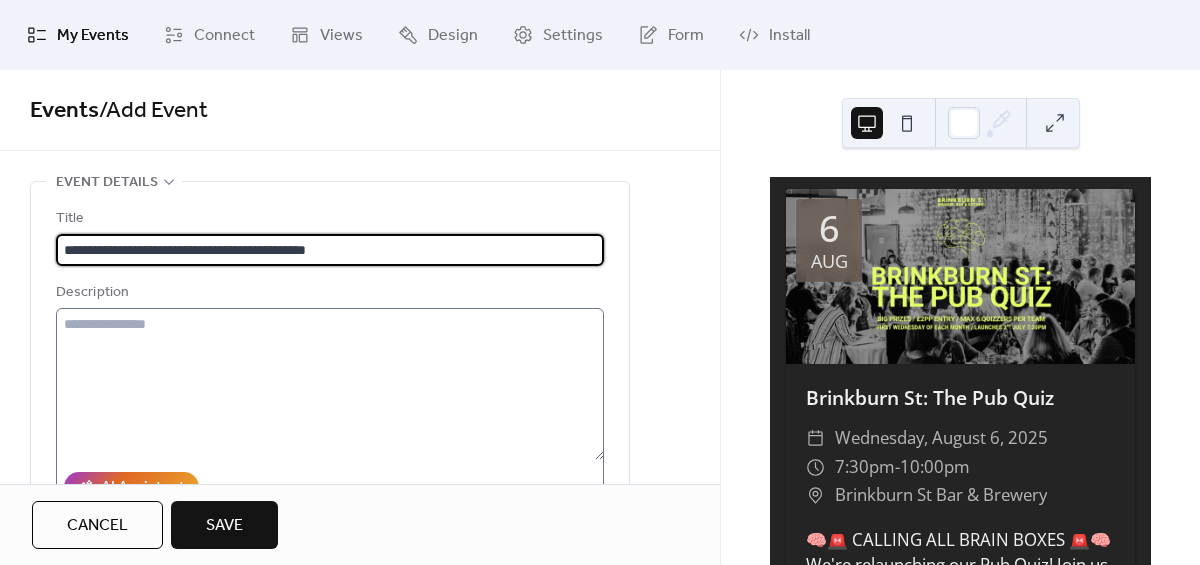type on "**********" 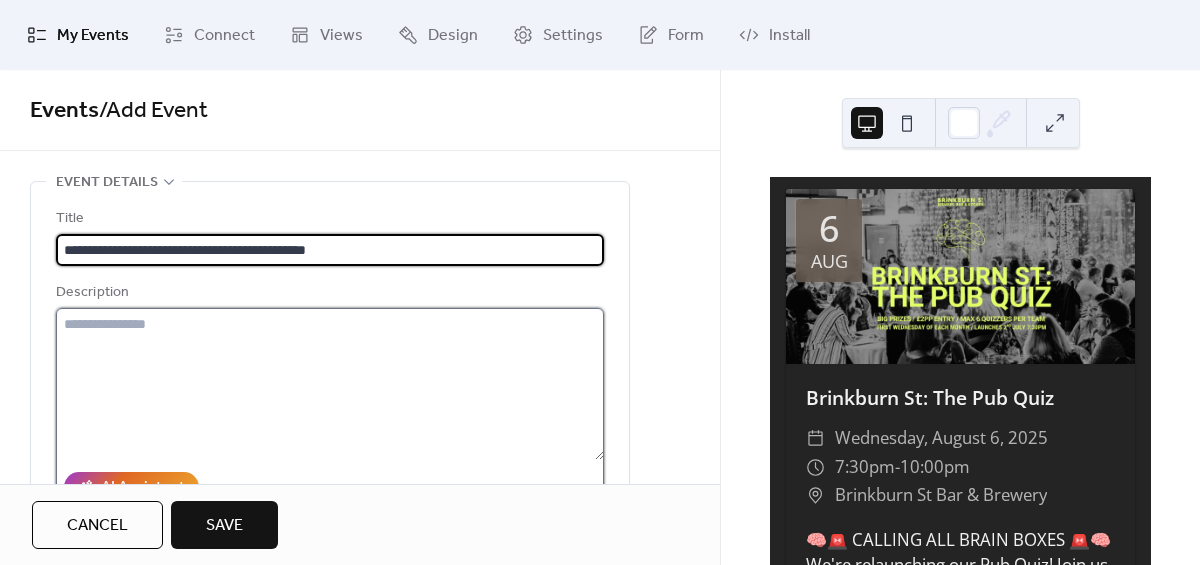 click at bounding box center (330, 384) 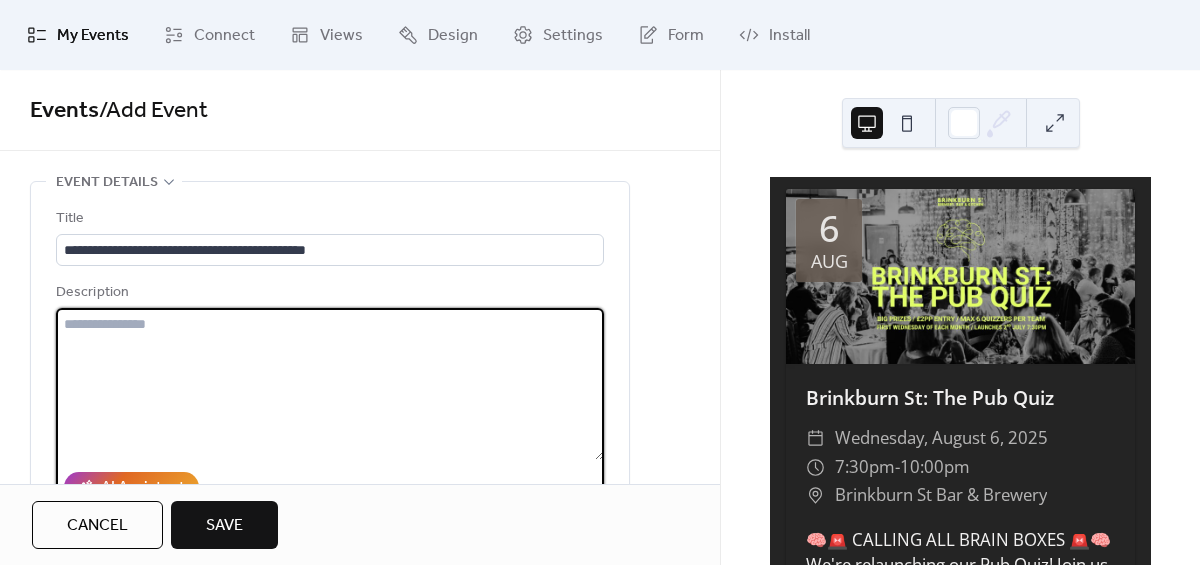 paste on "**********" 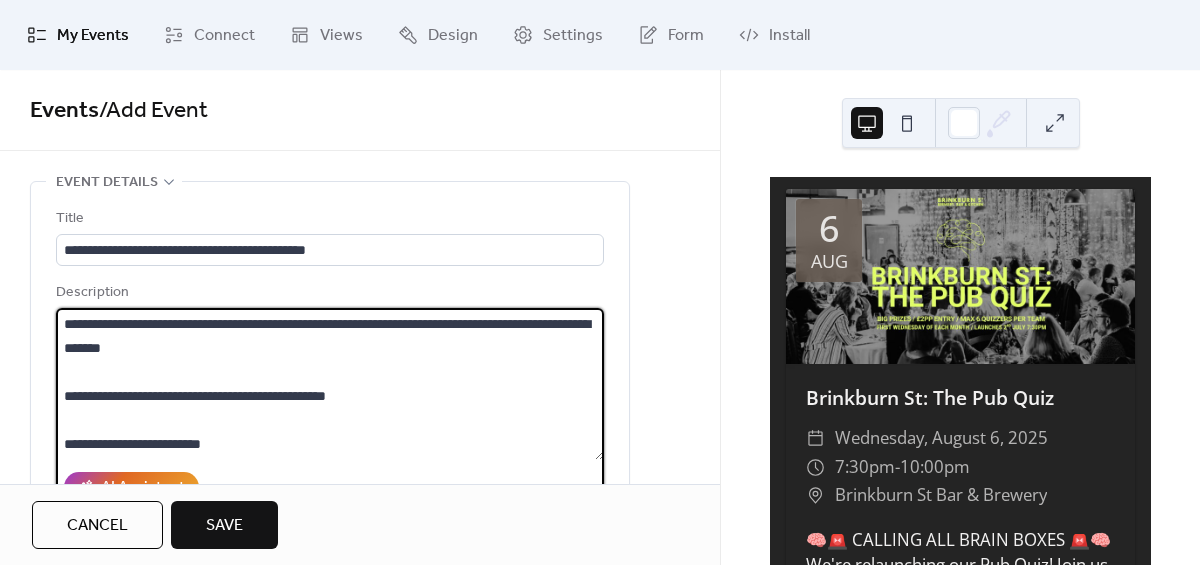 scroll, scrollTop: 47, scrollLeft: 0, axis: vertical 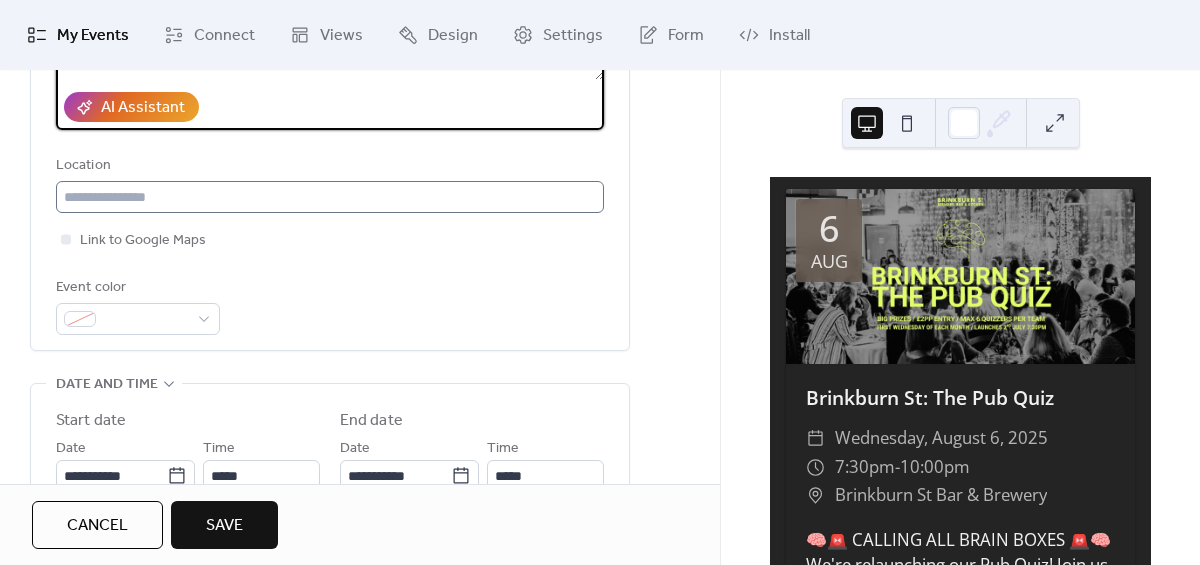 type on "**********" 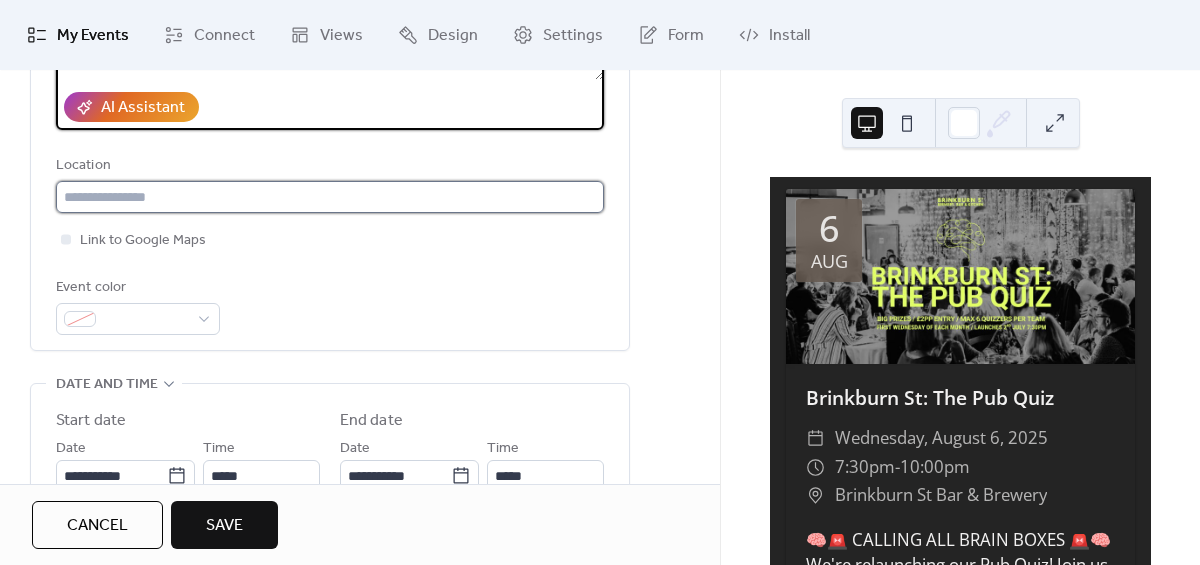 click at bounding box center (330, 197) 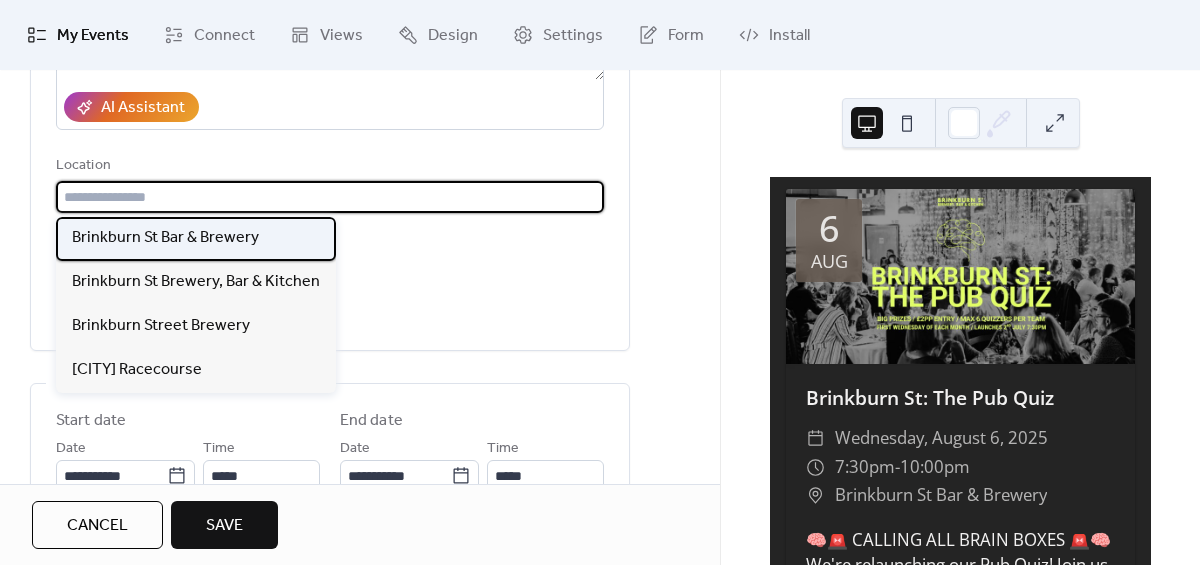 click on "Brinkburn St Bar & Brewery" at bounding box center [165, 238] 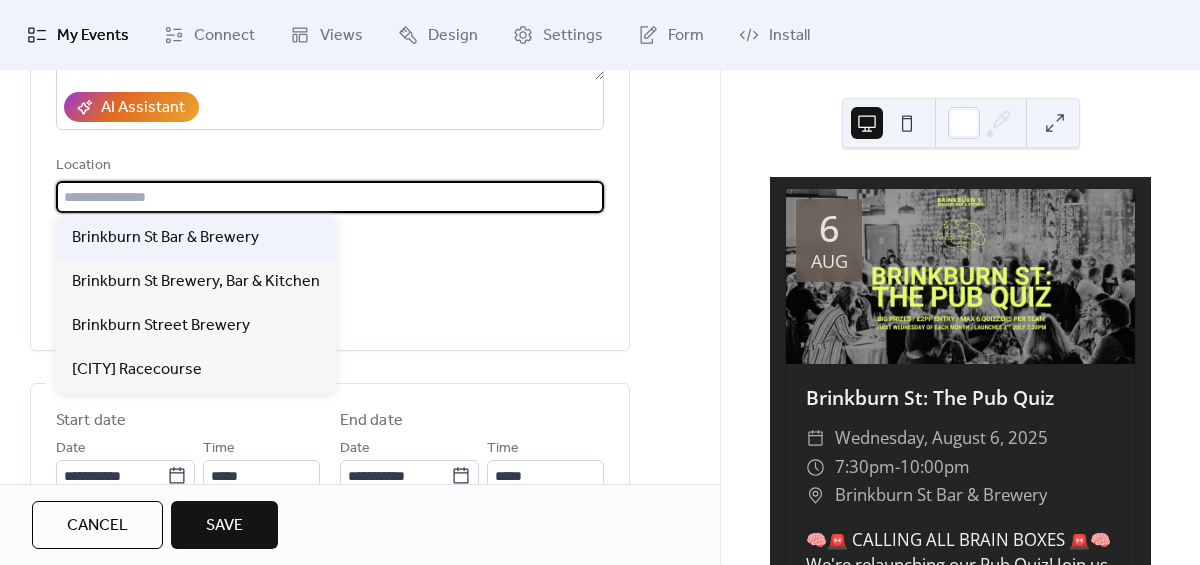 type on "**********" 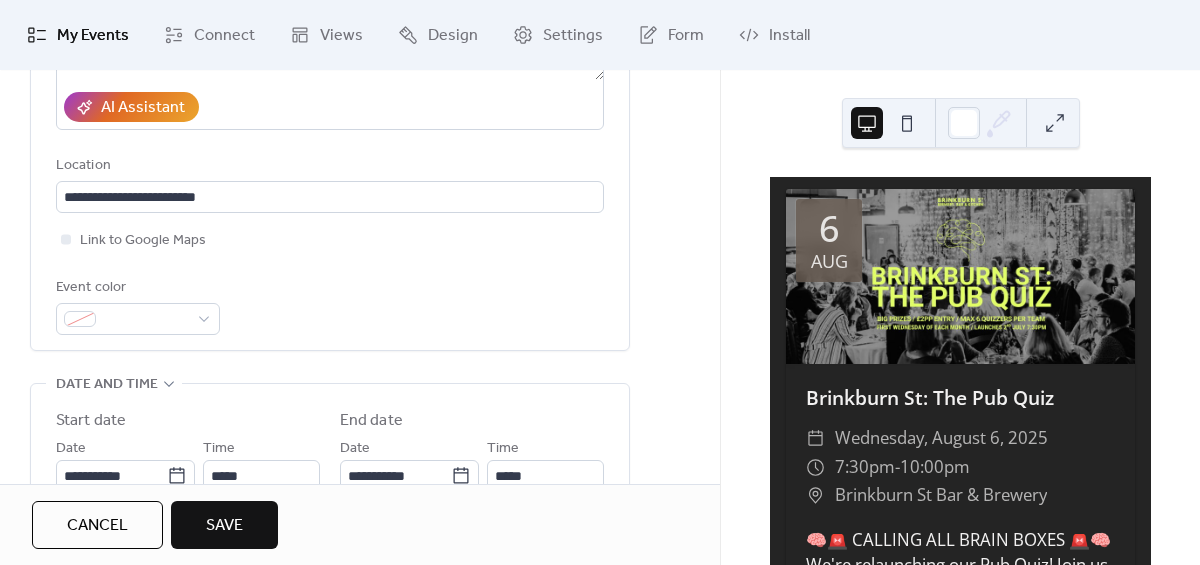 click on "**********" at bounding box center (330, 81) 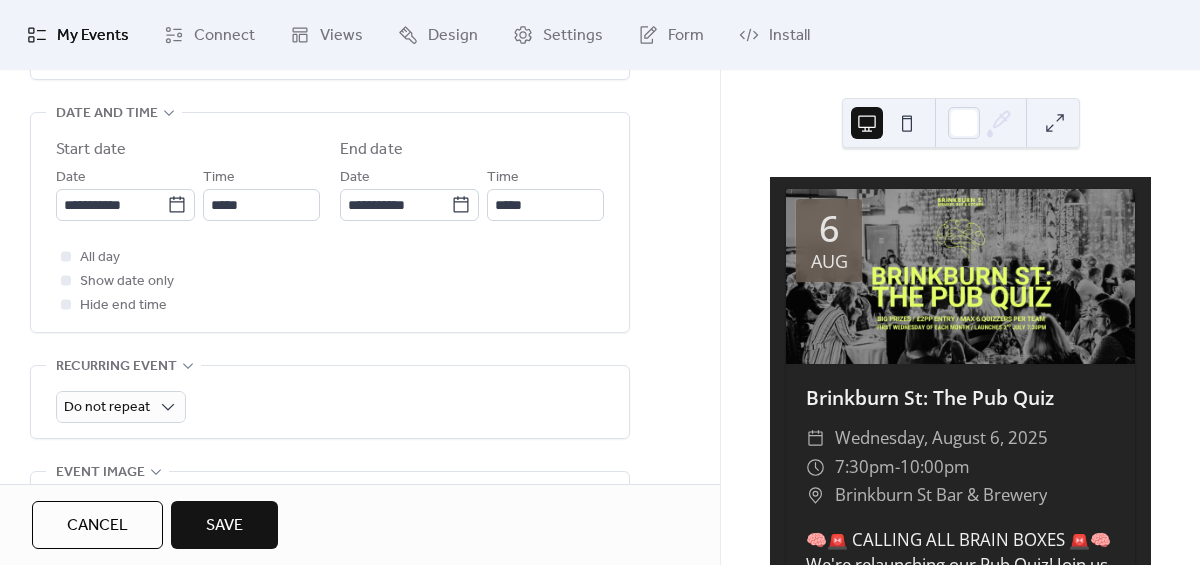 scroll, scrollTop: 655, scrollLeft: 0, axis: vertical 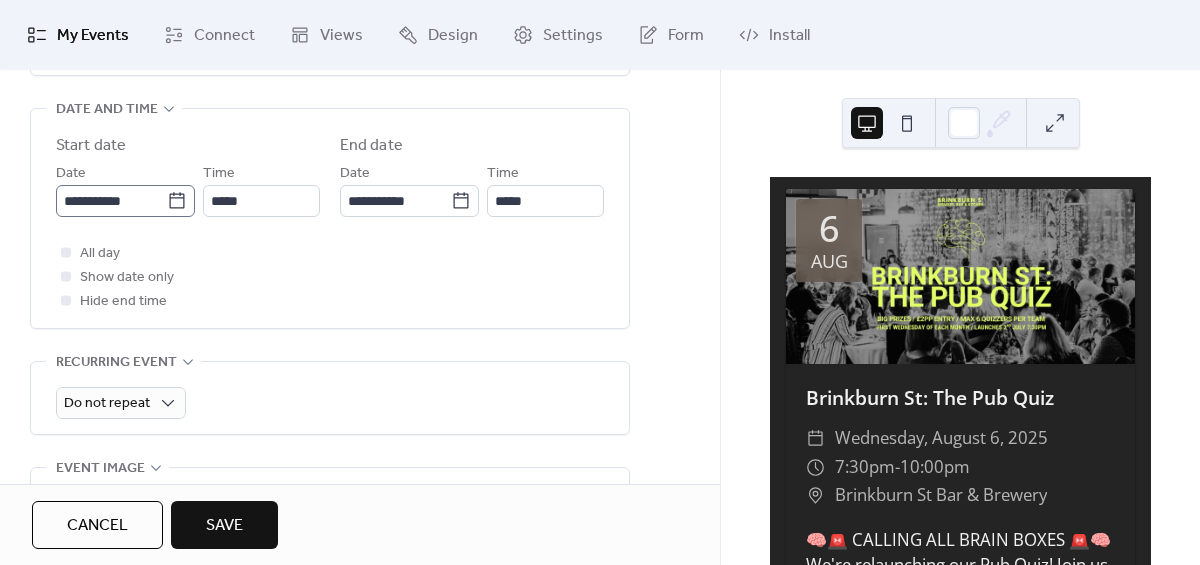 click 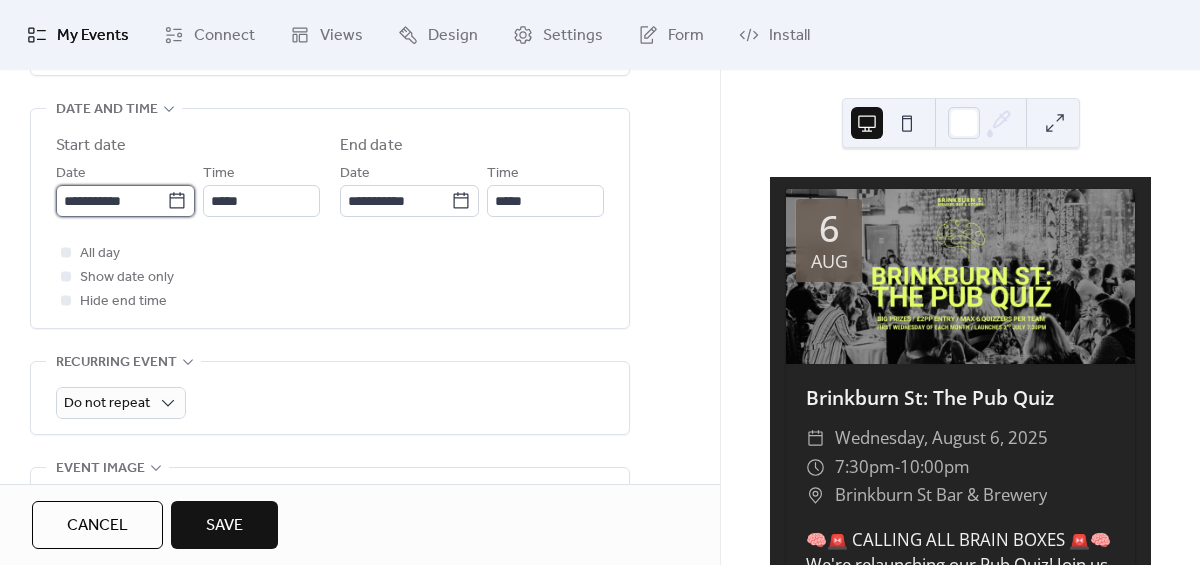 click on "**********" at bounding box center [111, 201] 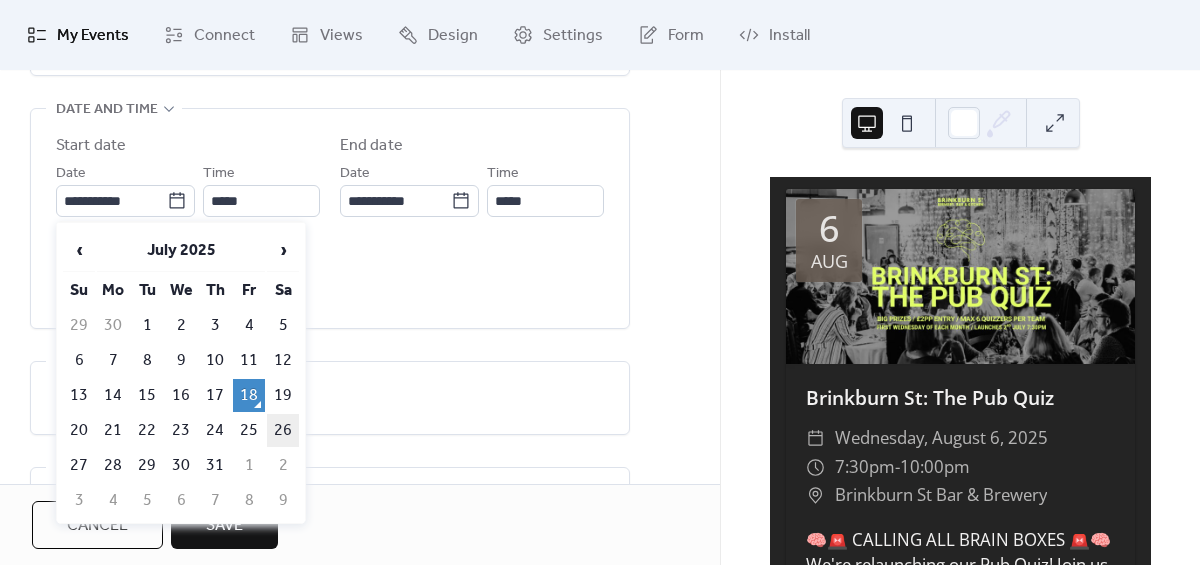 click on "26" at bounding box center (283, 430) 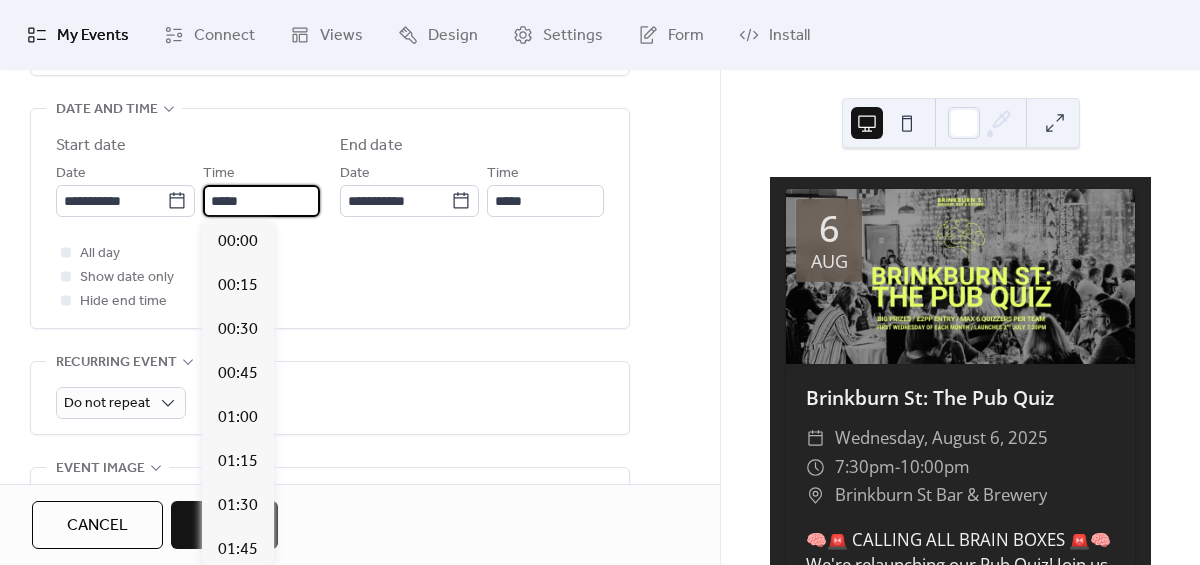 click on "*****" at bounding box center [261, 201] 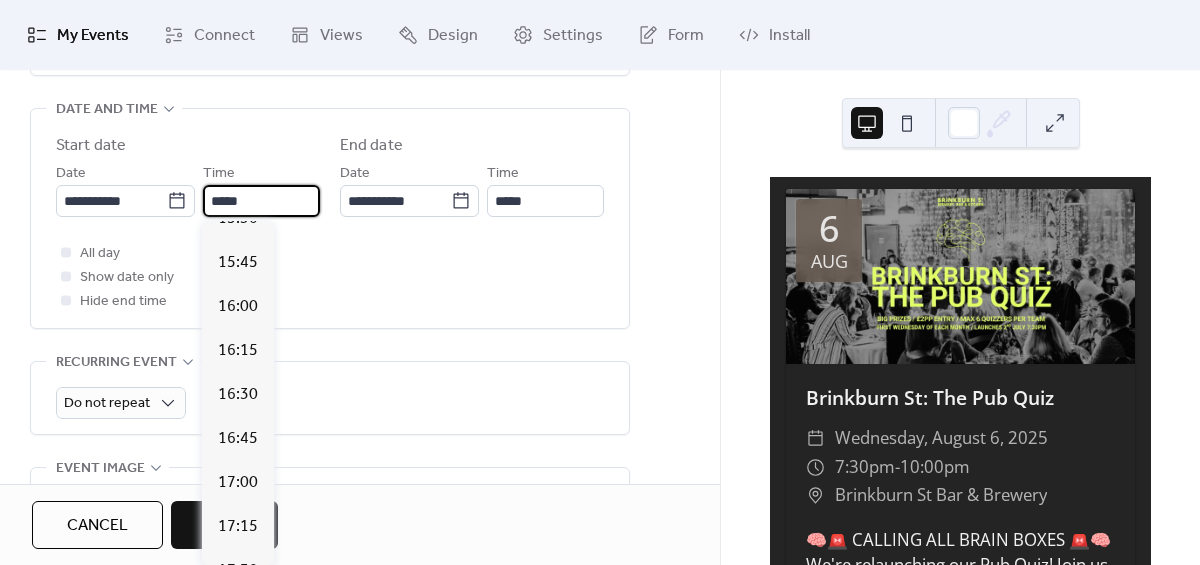 scroll, scrollTop: 2759, scrollLeft: 0, axis: vertical 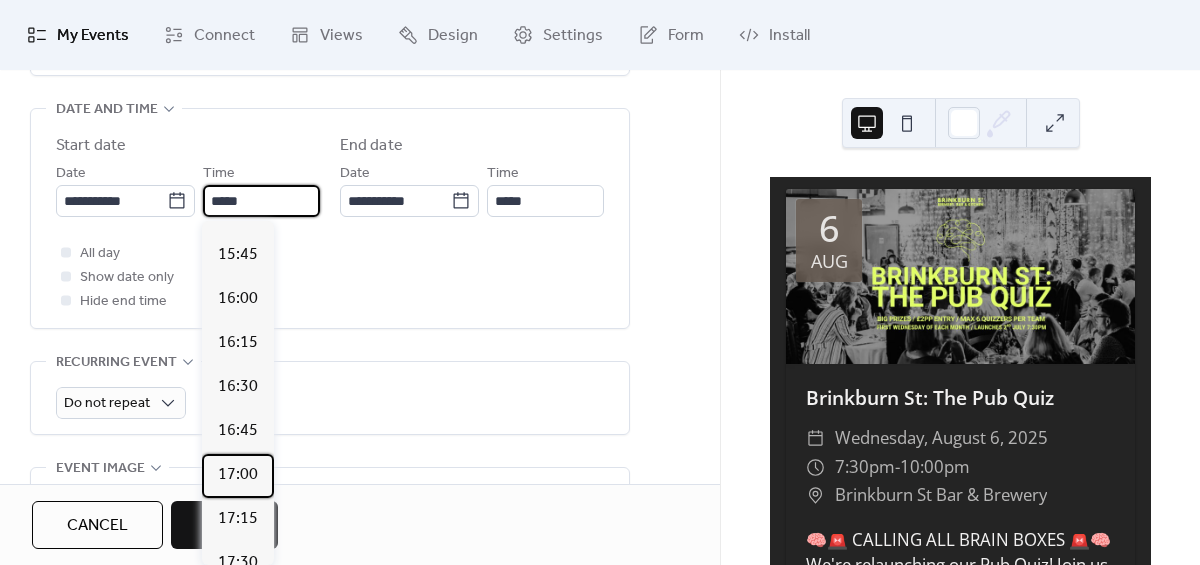 click on "17:00" at bounding box center (238, 475) 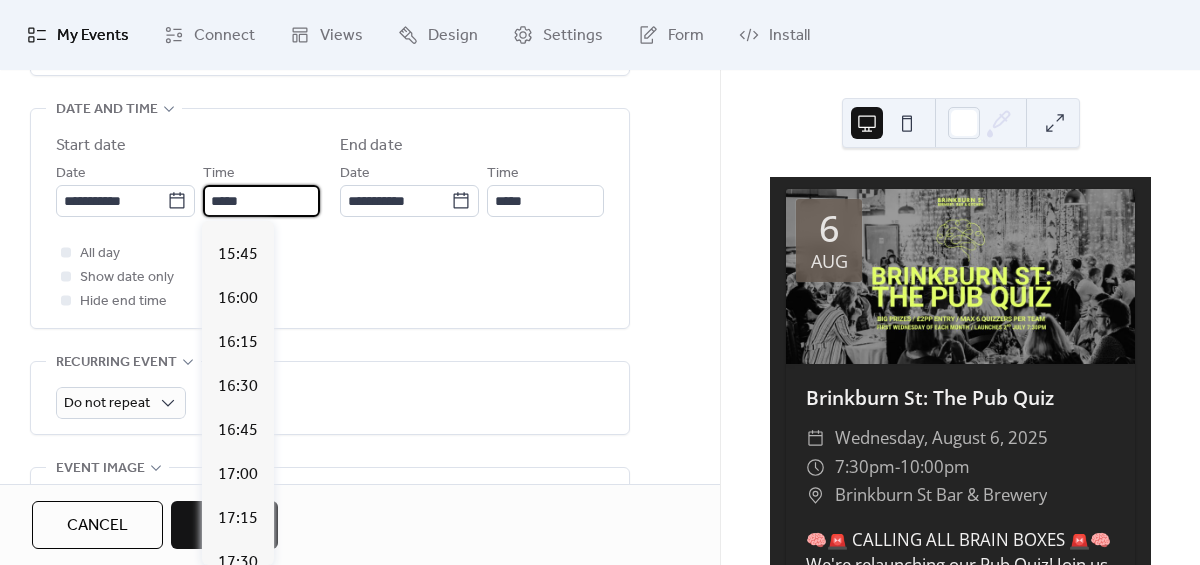 type on "*****" 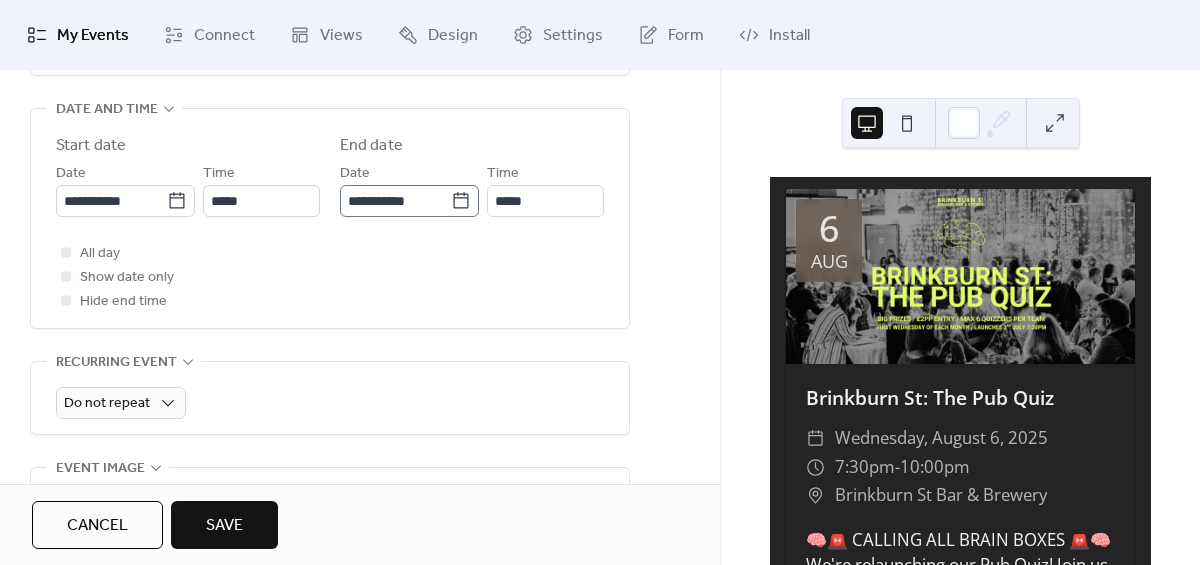 click 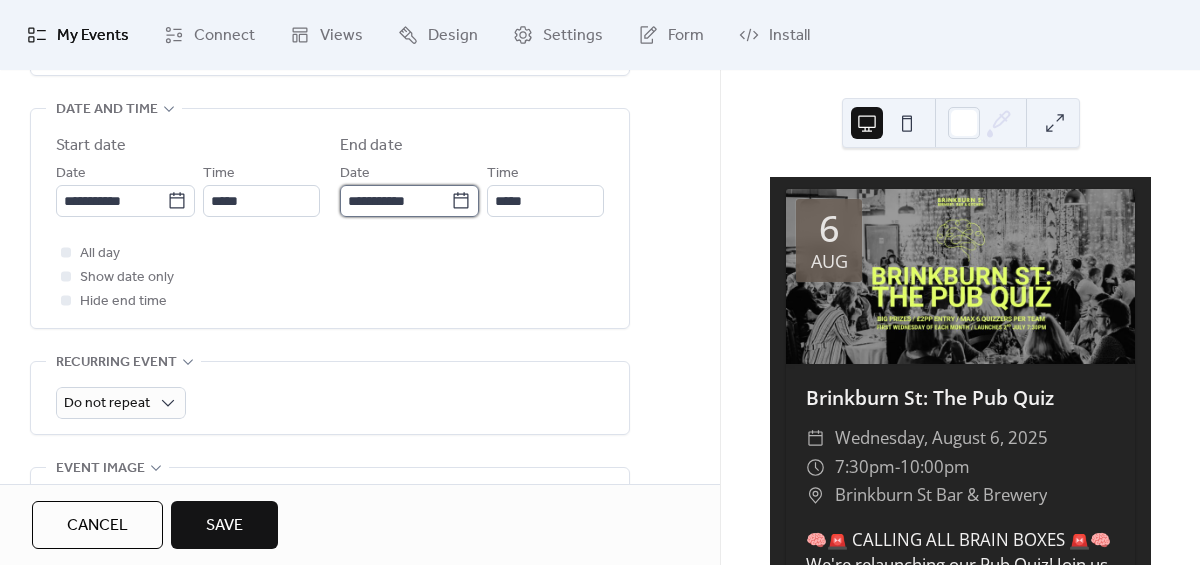 click on "**********" at bounding box center [395, 201] 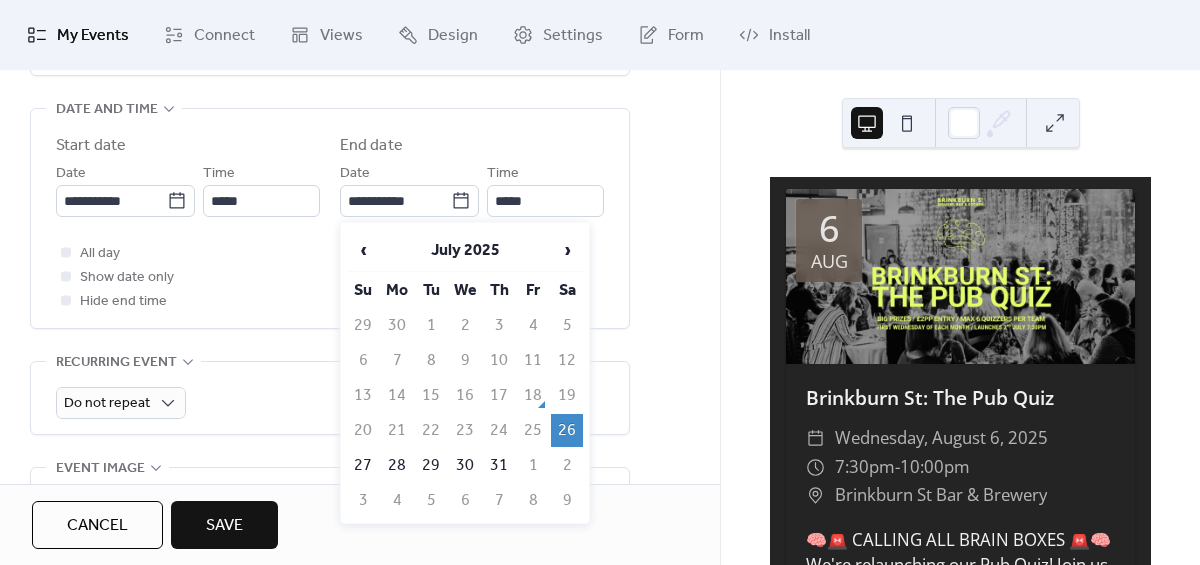 click on "26" at bounding box center (567, 430) 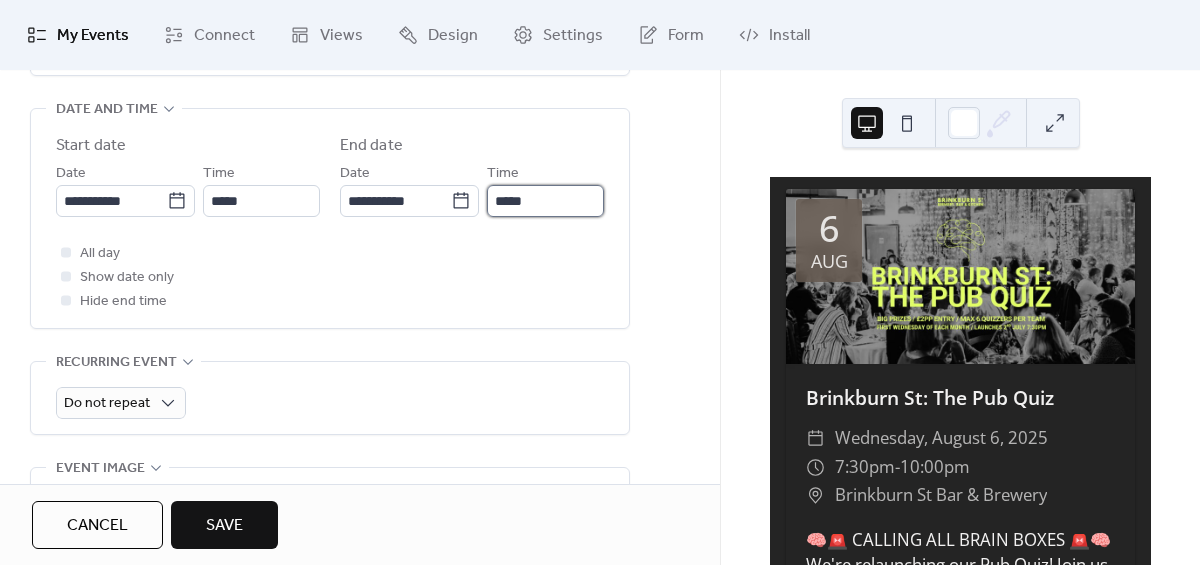 click on "*****" at bounding box center (545, 201) 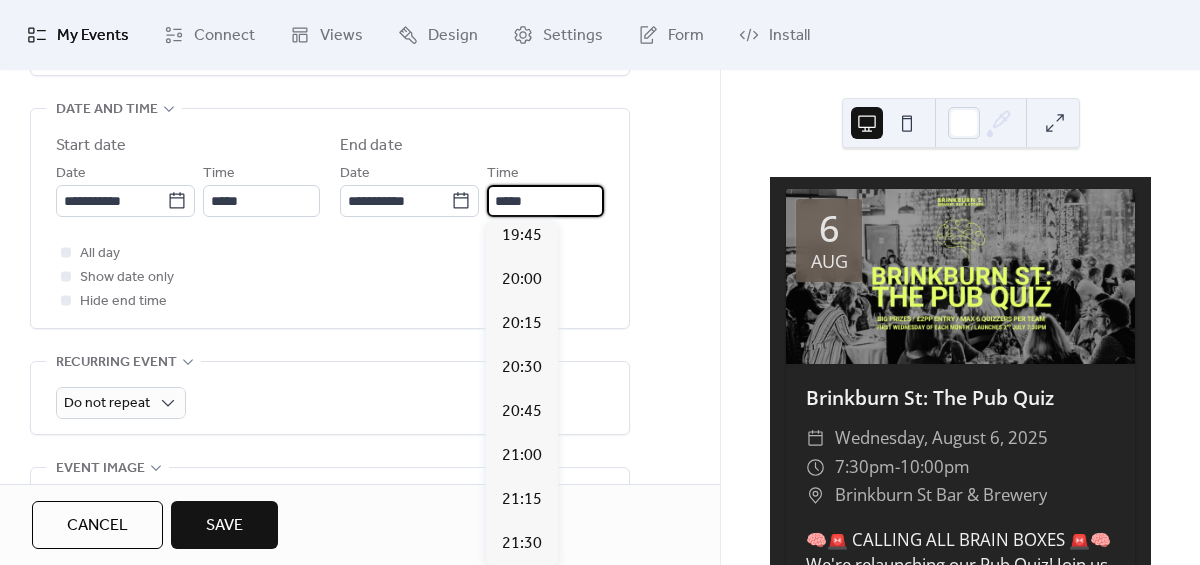 scroll, scrollTop: 443, scrollLeft: 0, axis: vertical 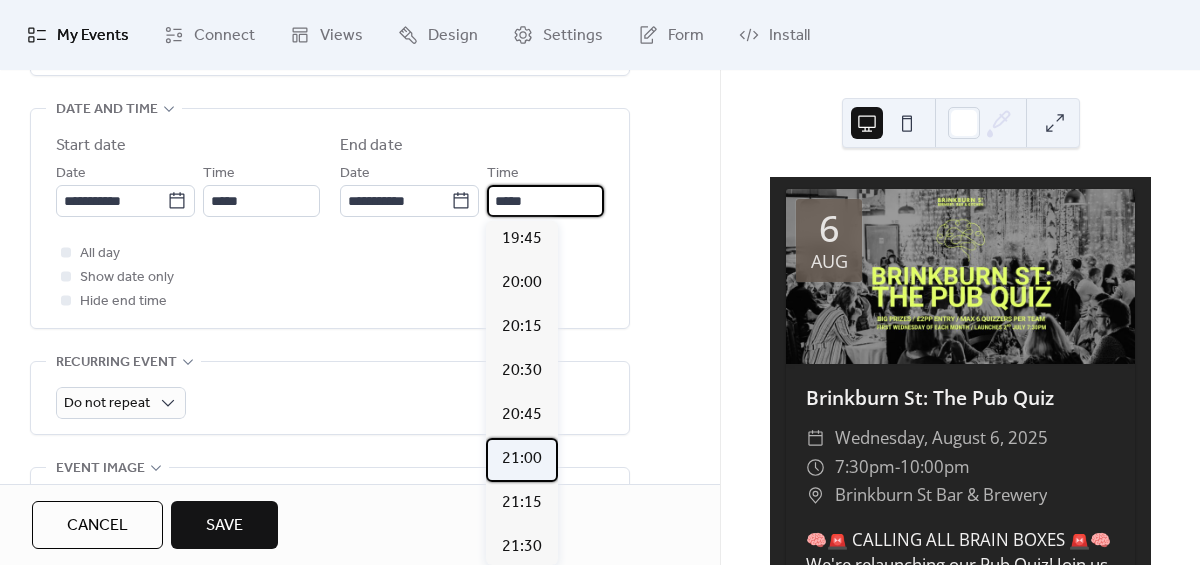 click on "21:00" at bounding box center (522, 459) 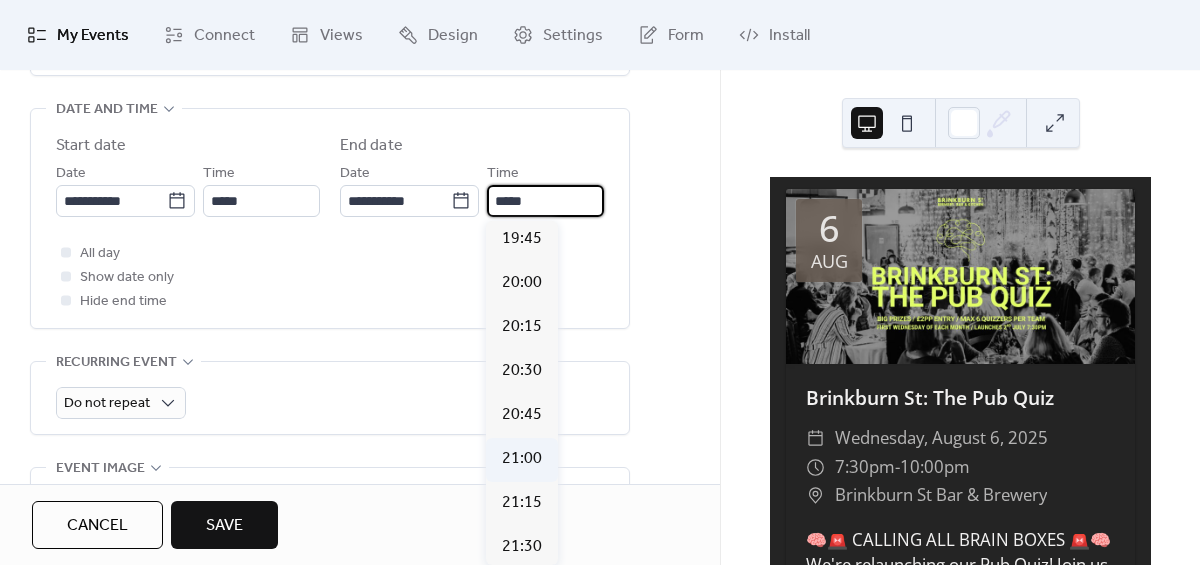 type on "*****" 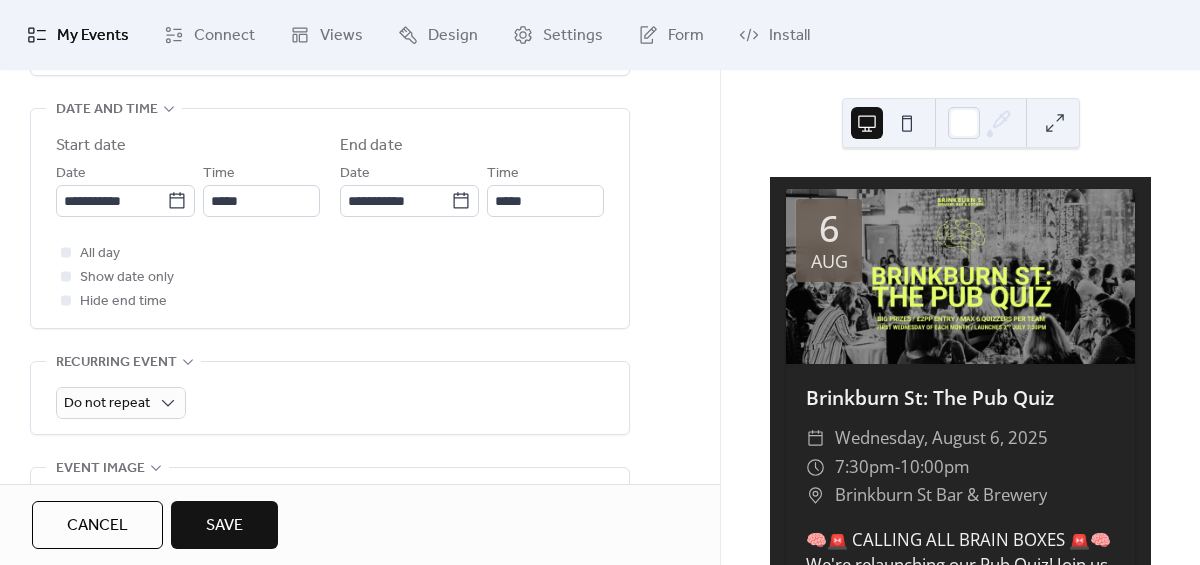 click on "**********" at bounding box center [360, 253] 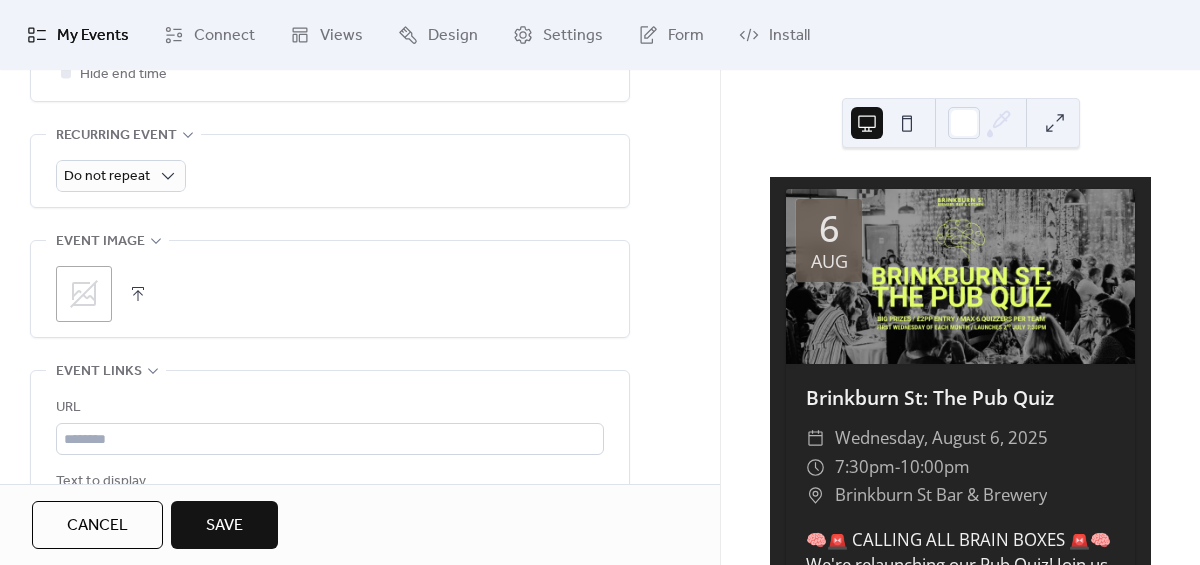 scroll, scrollTop: 914, scrollLeft: 0, axis: vertical 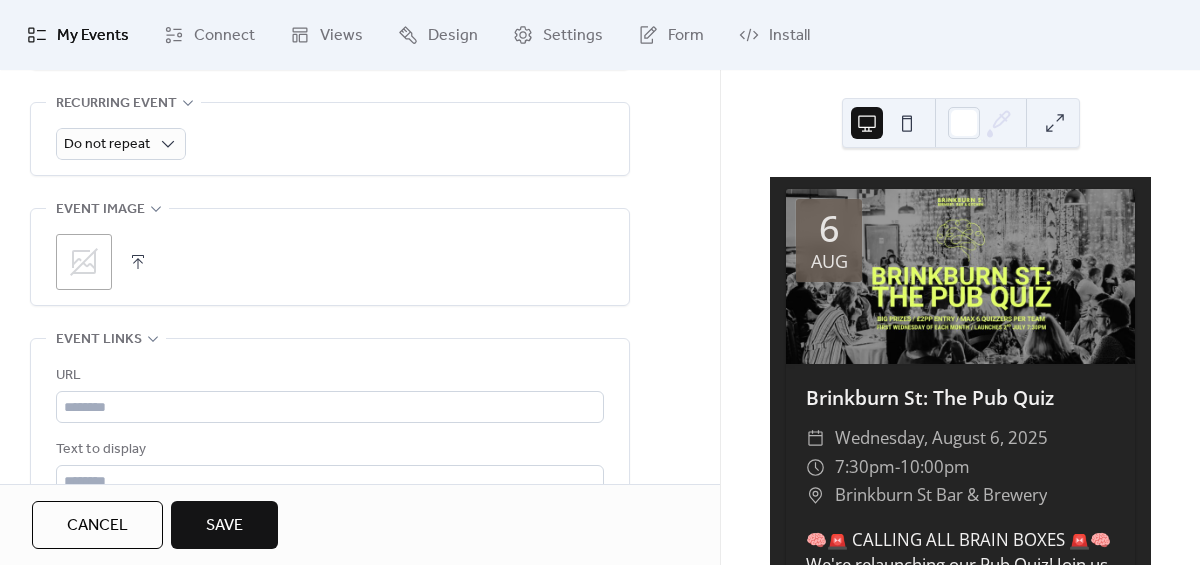 click 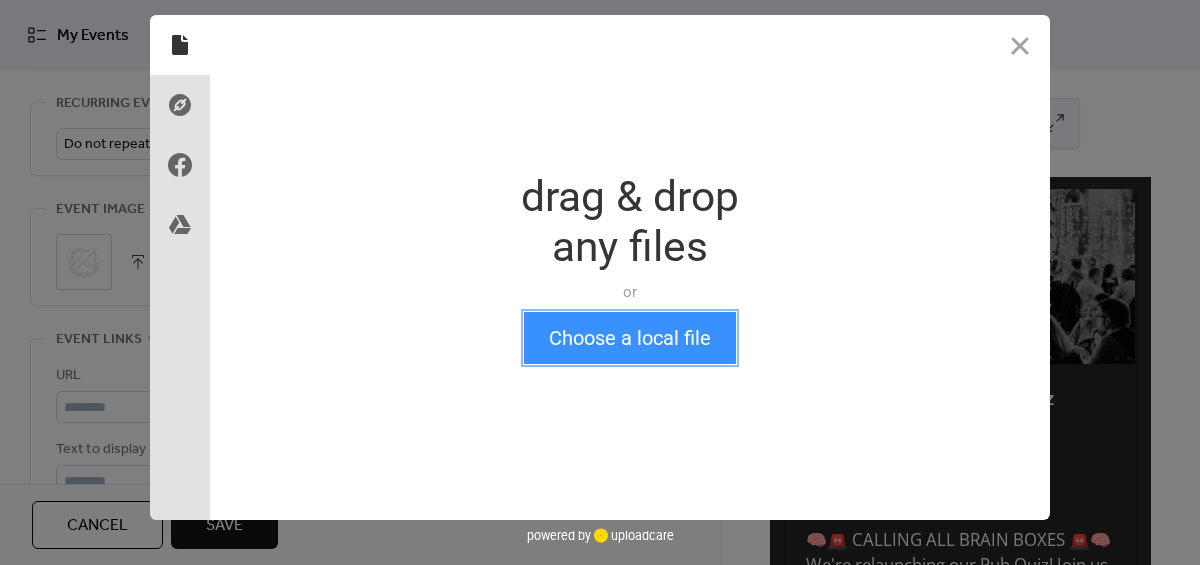 click on "Choose a local file" at bounding box center (630, 338) 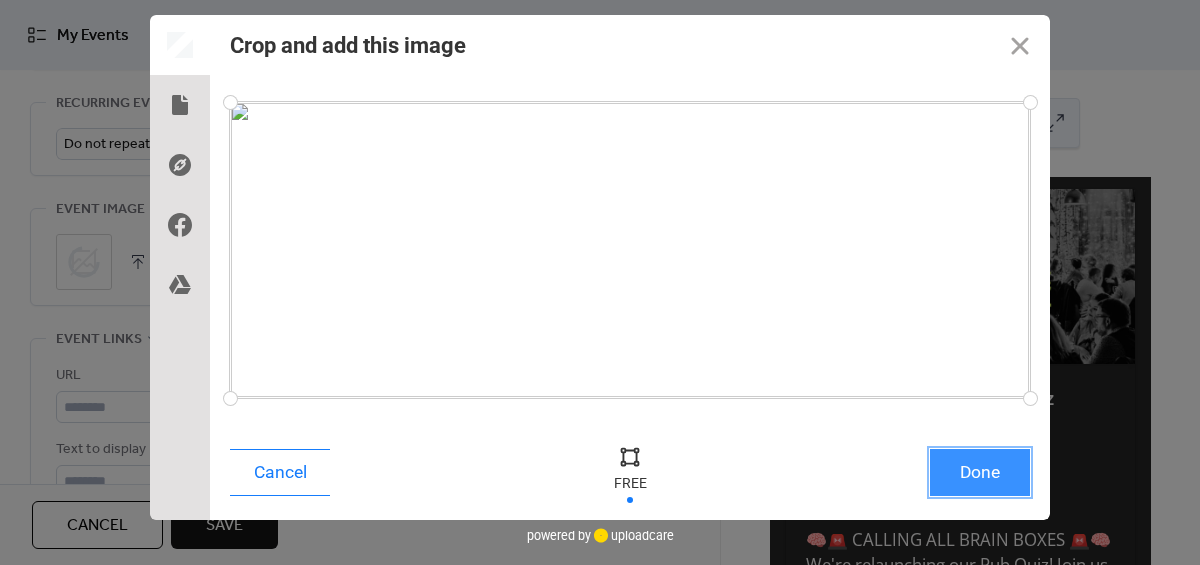 click on "Done" at bounding box center [980, 472] 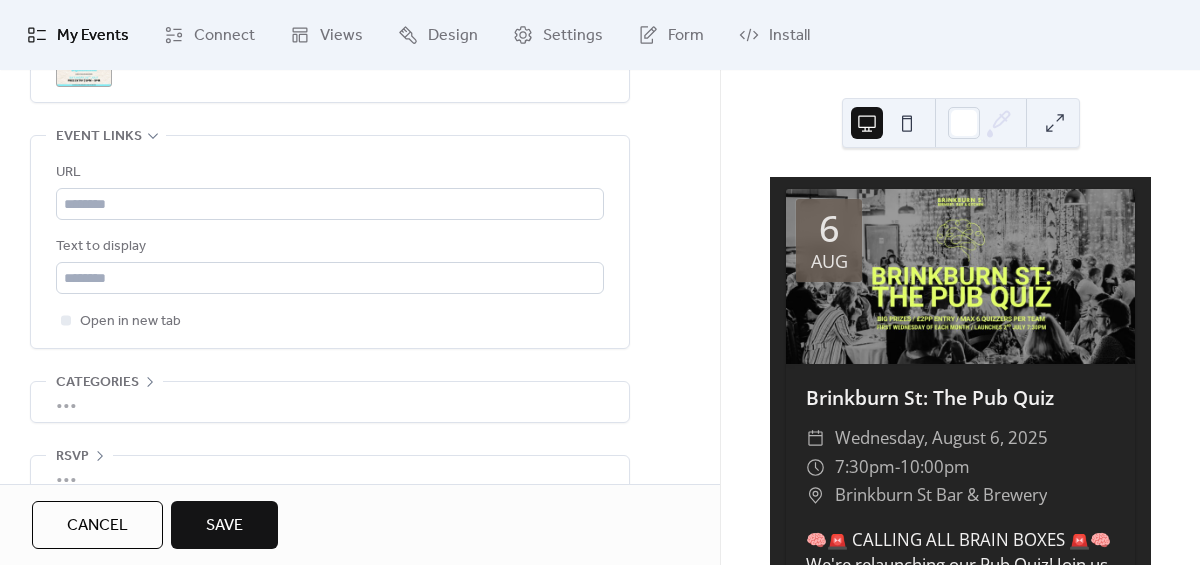 scroll, scrollTop: 1154, scrollLeft: 0, axis: vertical 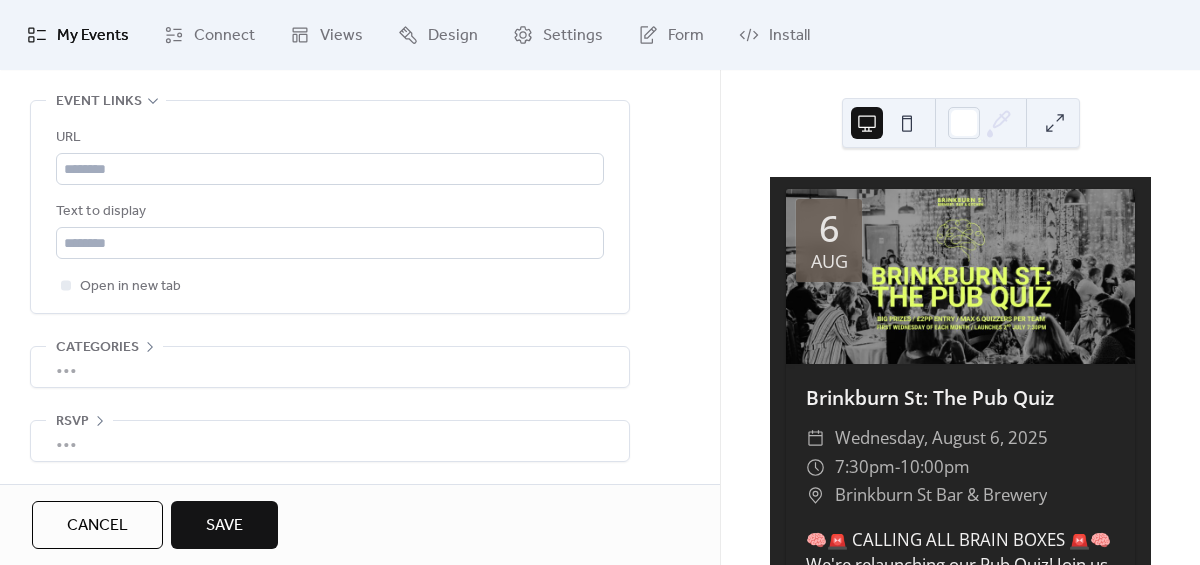 click on "Save" at bounding box center [224, 526] 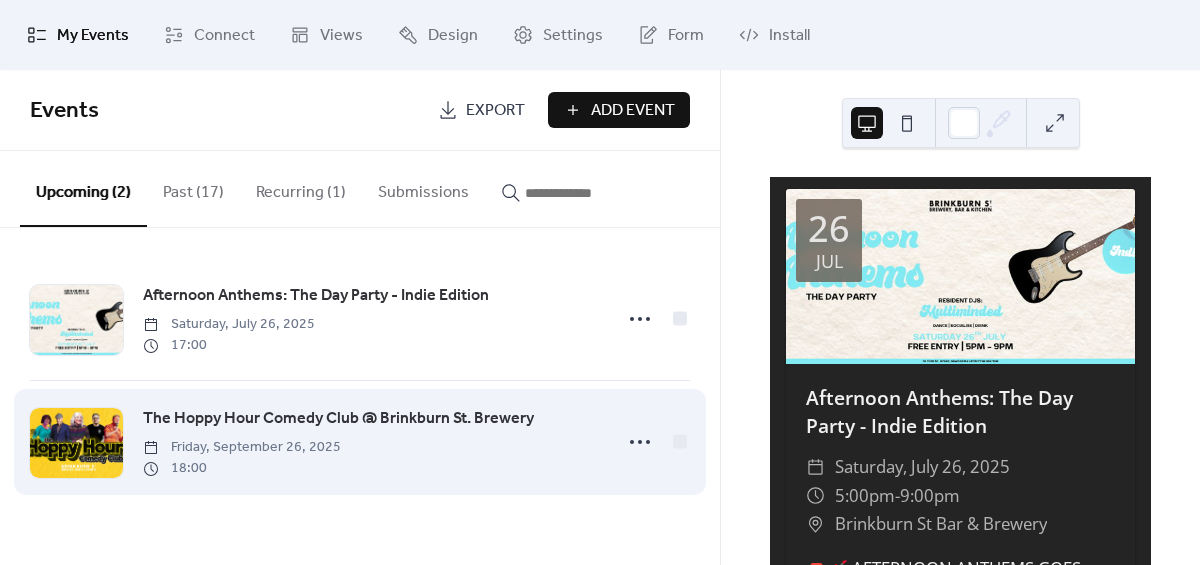click on "The Hoppy Hour Comedy Club @ Brinkburn St. Brewery" at bounding box center (338, 419) 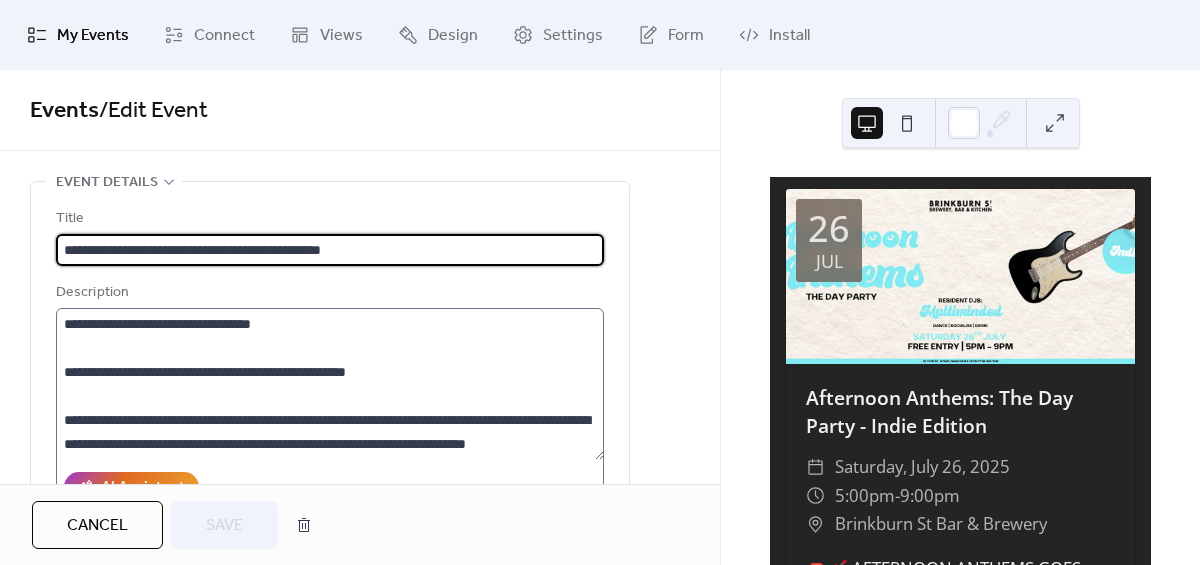 scroll, scrollTop: 1776, scrollLeft: 0, axis: vertical 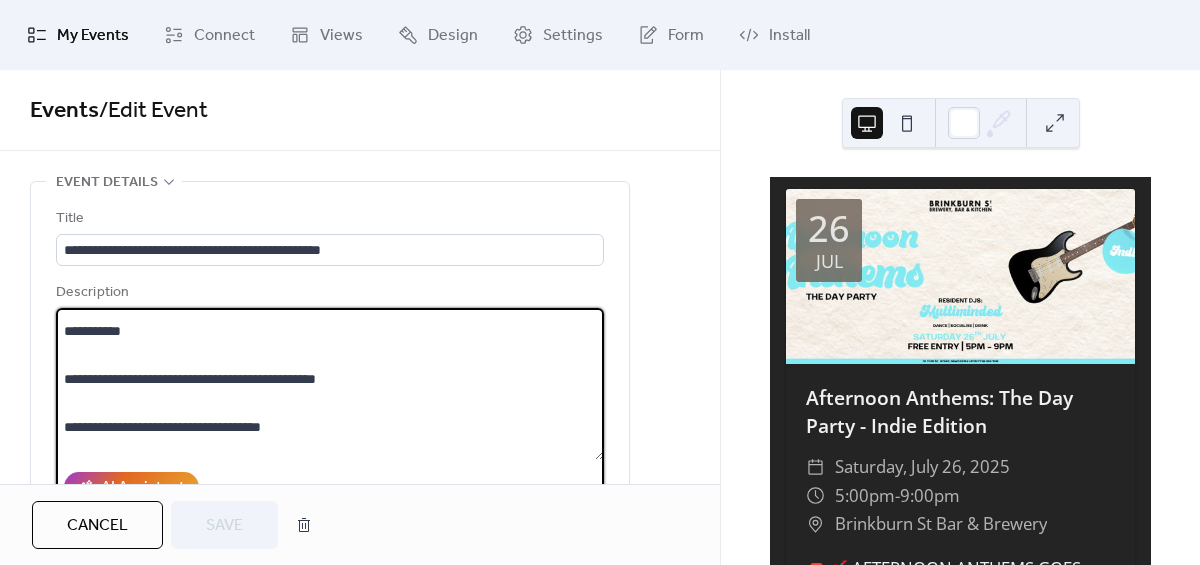 drag, startPoint x: 472, startPoint y: 360, endPoint x: 53, endPoint y: 395, distance: 420.45926 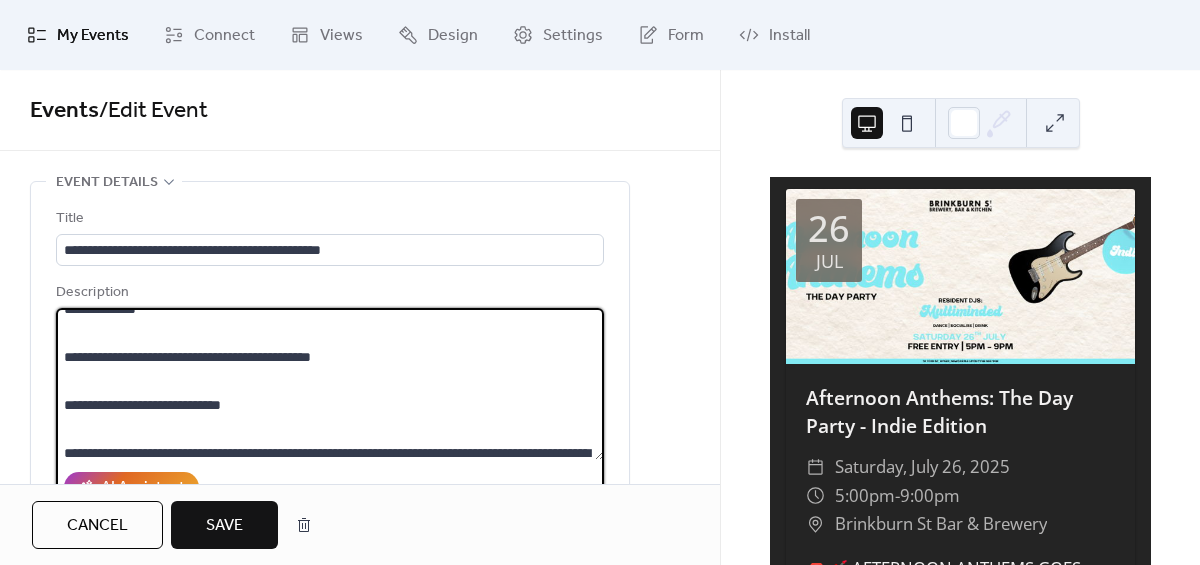 scroll, scrollTop: 1262, scrollLeft: 0, axis: vertical 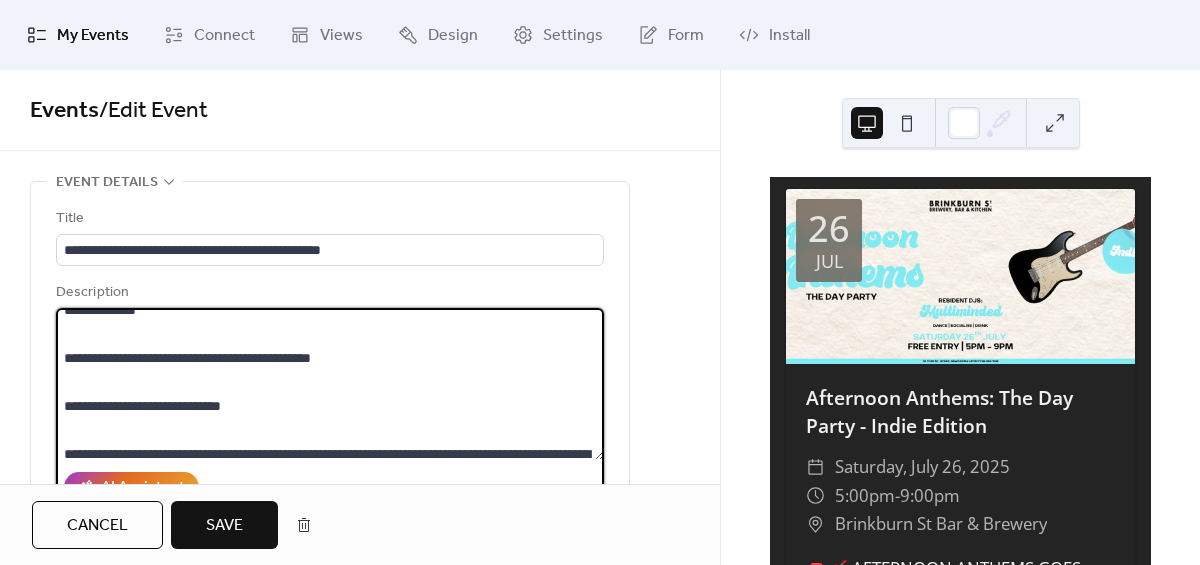 drag, startPoint x: 85, startPoint y: 351, endPoint x: 63, endPoint y: 379, distance: 35.608986 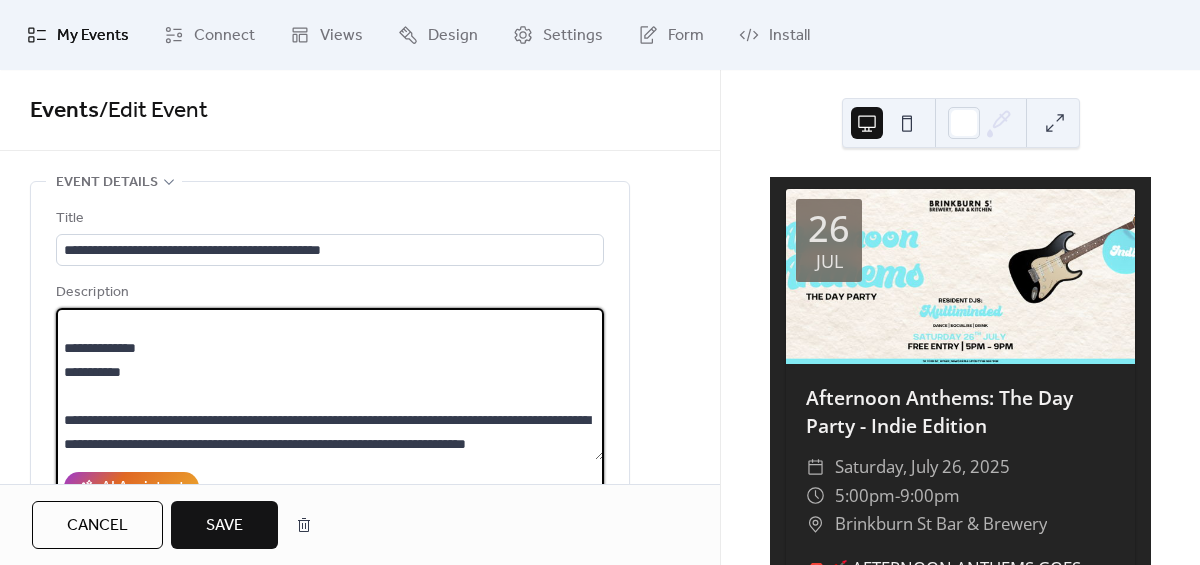 scroll, scrollTop: 1222, scrollLeft: 0, axis: vertical 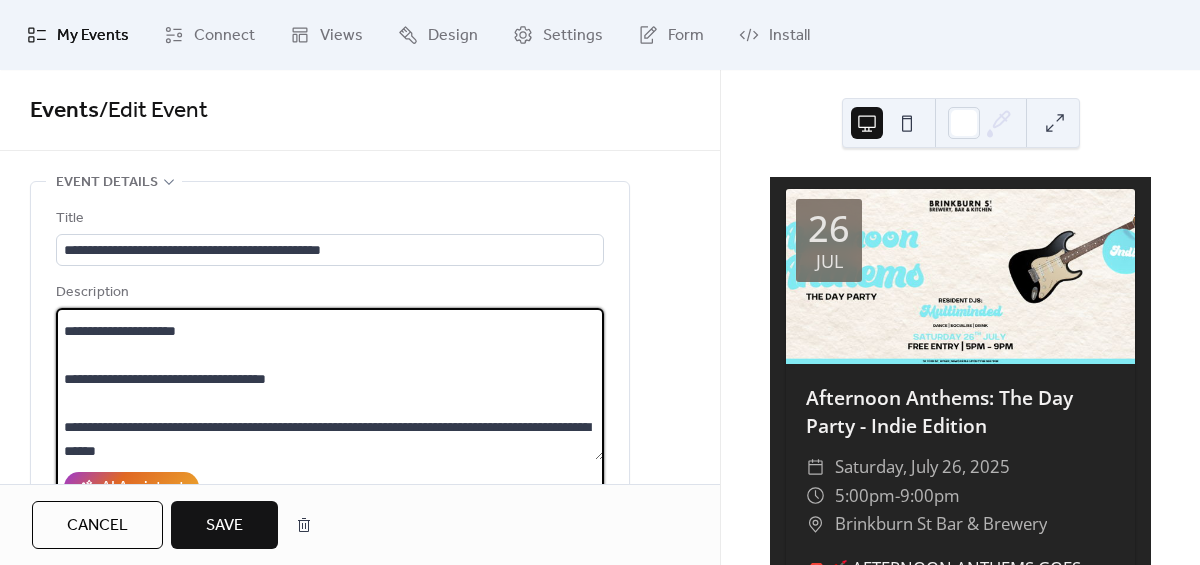 drag, startPoint x: 82, startPoint y: 374, endPoint x: 59, endPoint y: 348, distance: 34.713108 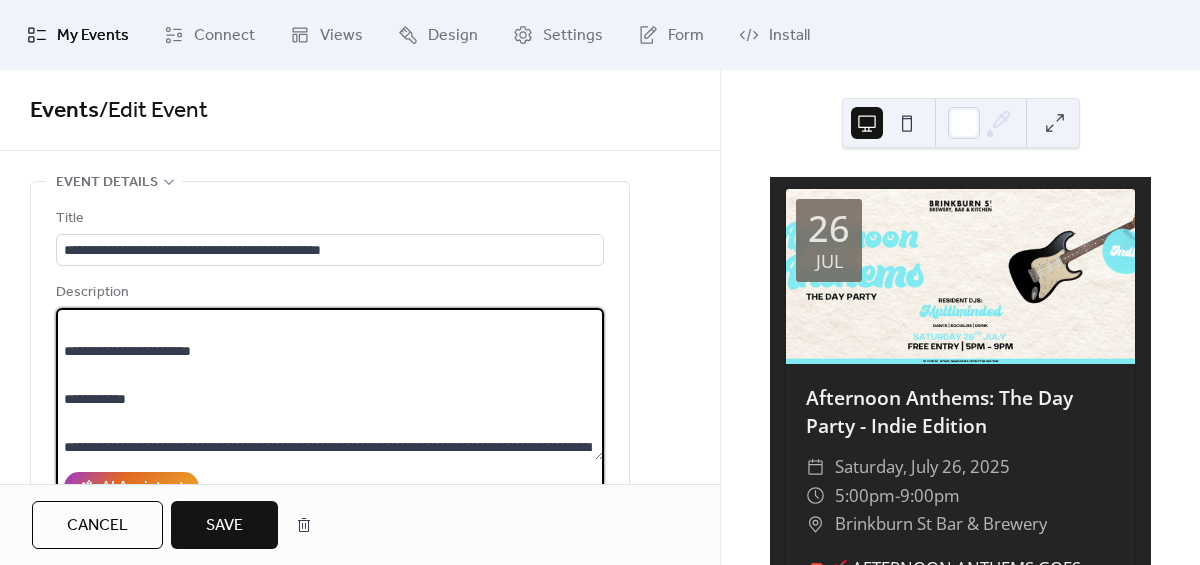 scroll, scrollTop: 436, scrollLeft: 0, axis: vertical 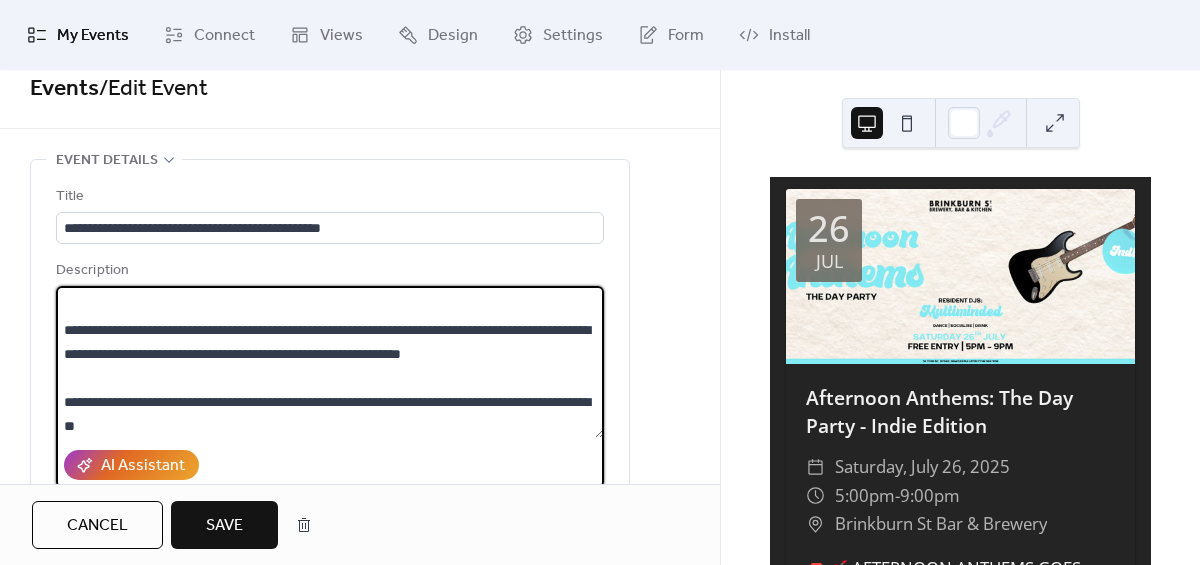 drag, startPoint x: 83, startPoint y: 369, endPoint x: 57, endPoint y: 353, distance: 30.528675 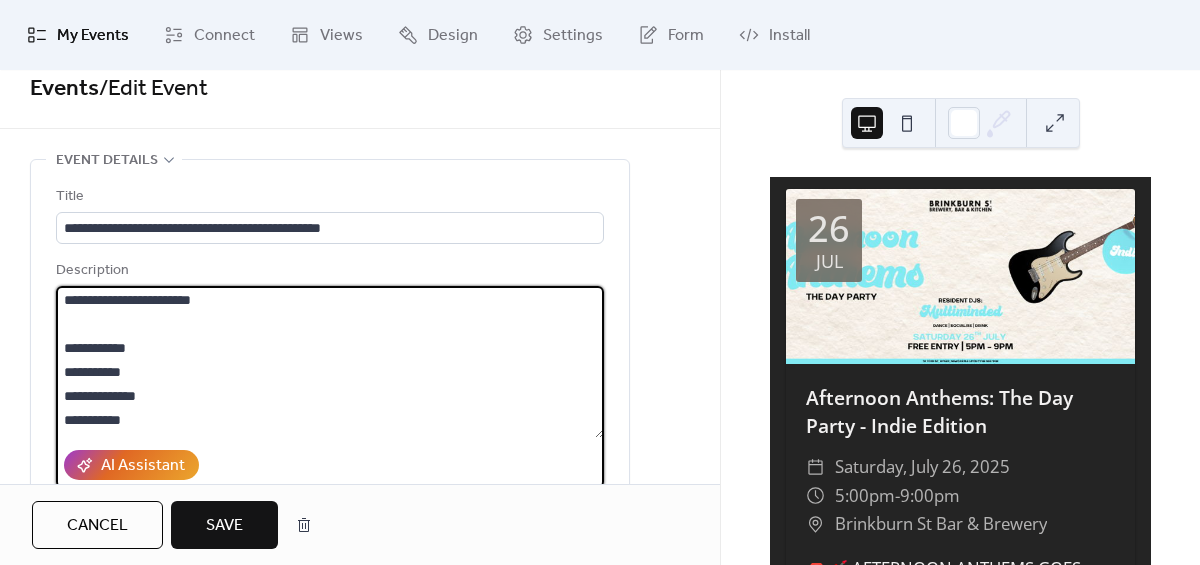 scroll, scrollTop: 449, scrollLeft: 0, axis: vertical 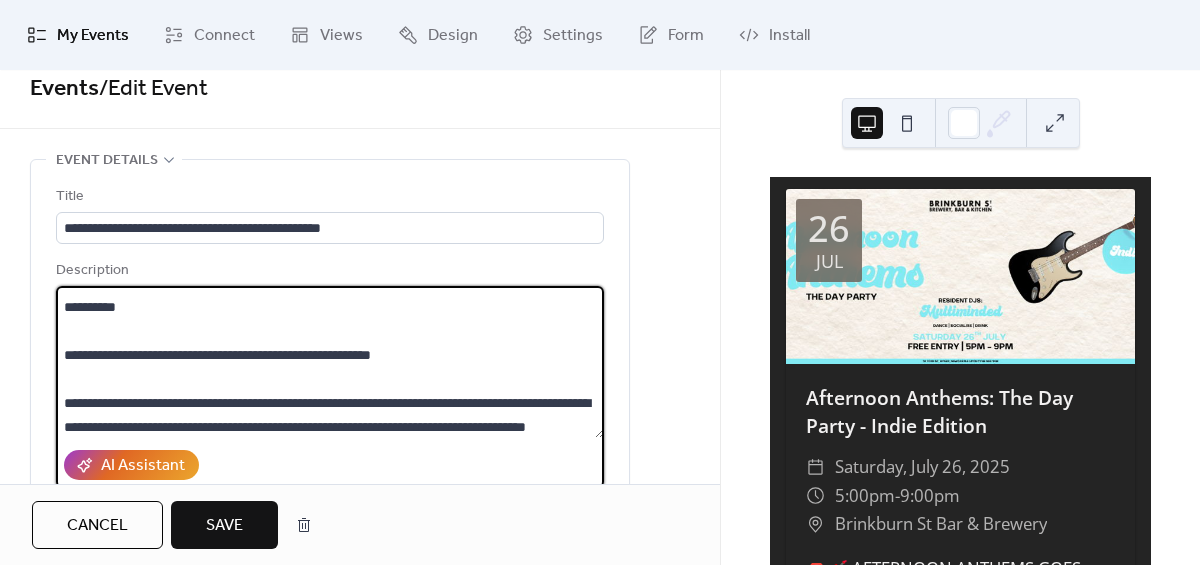 drag, startPoint x: 83, startPoint y: 377, endPoint x: 62, endPoint y: 335, distance: 46.957428 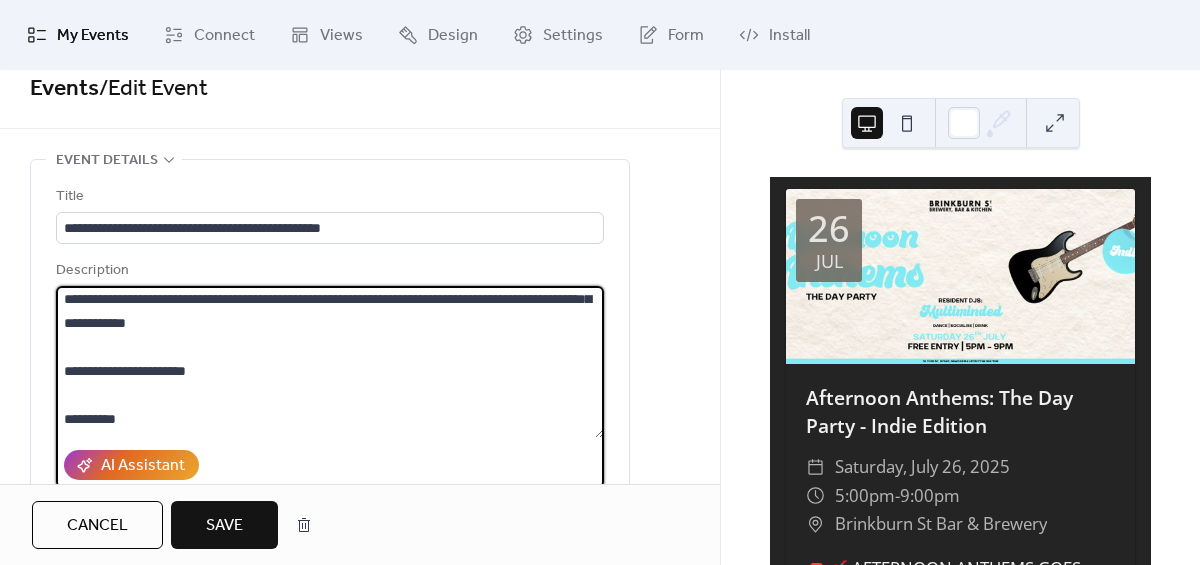 scroll, scrollTop: 25, scrollLeft: 0, axis: vertical 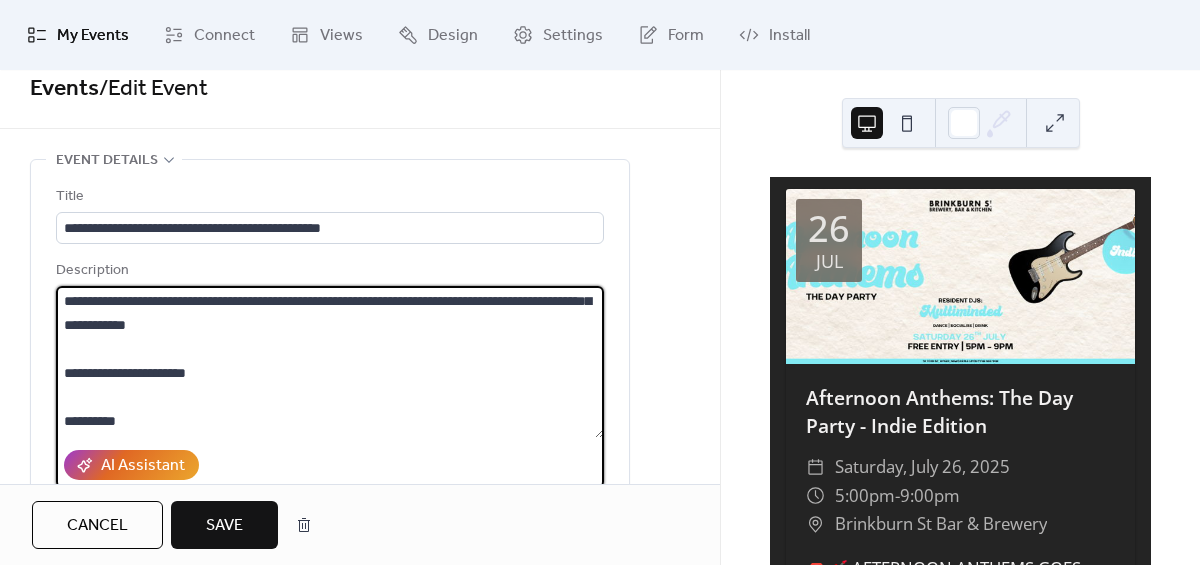 click on "**********" at bounding box center [330, 362] 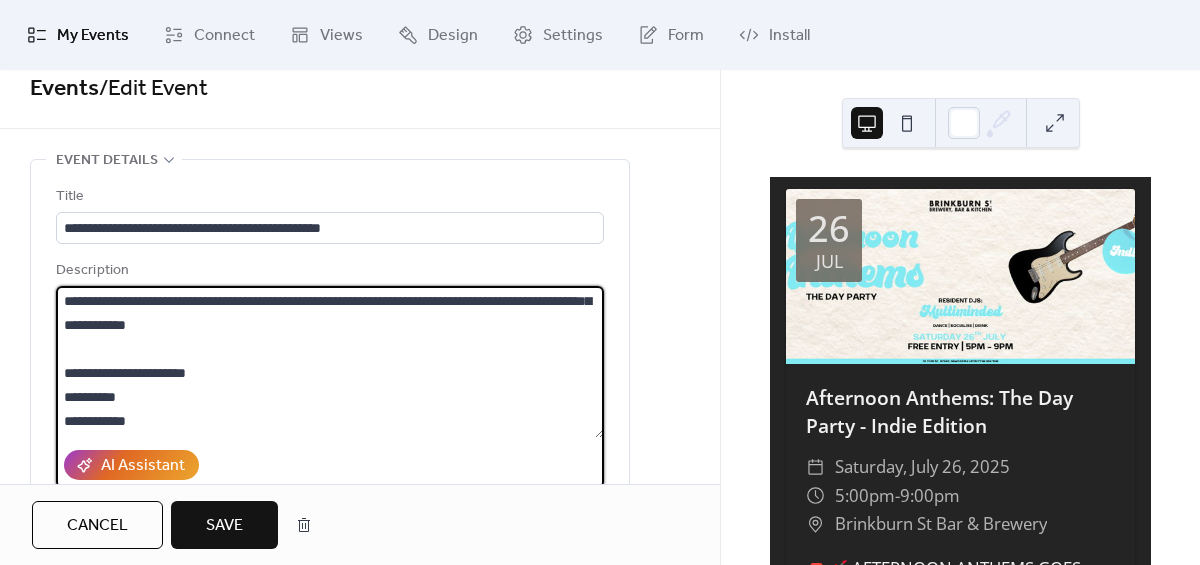 scroll, scrollTop: 0, scrollLeft: 0, axis: both 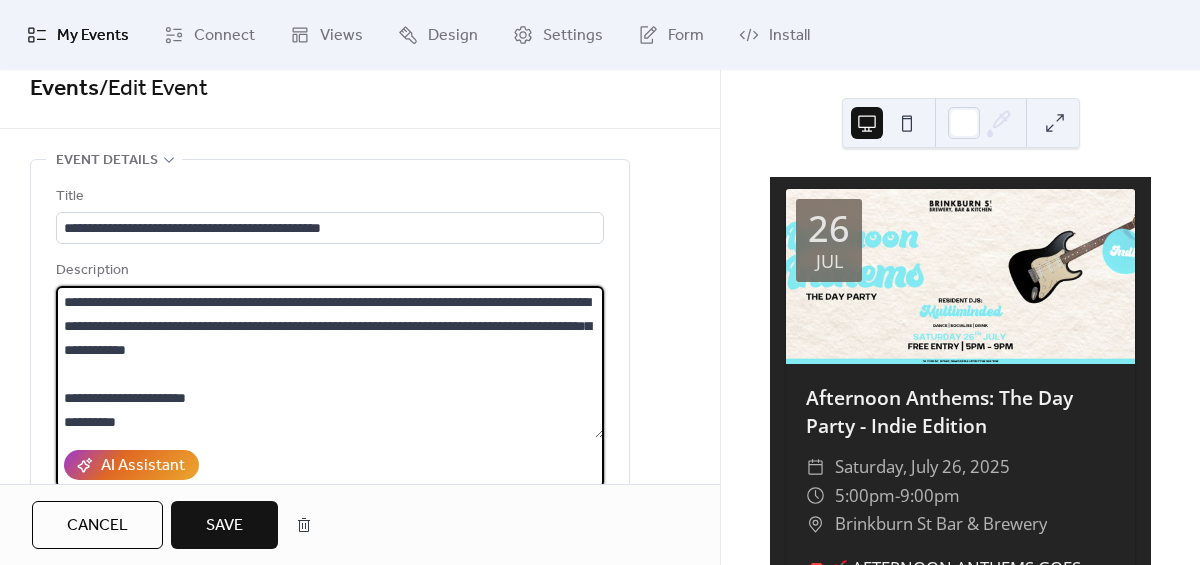 type on "**********" 